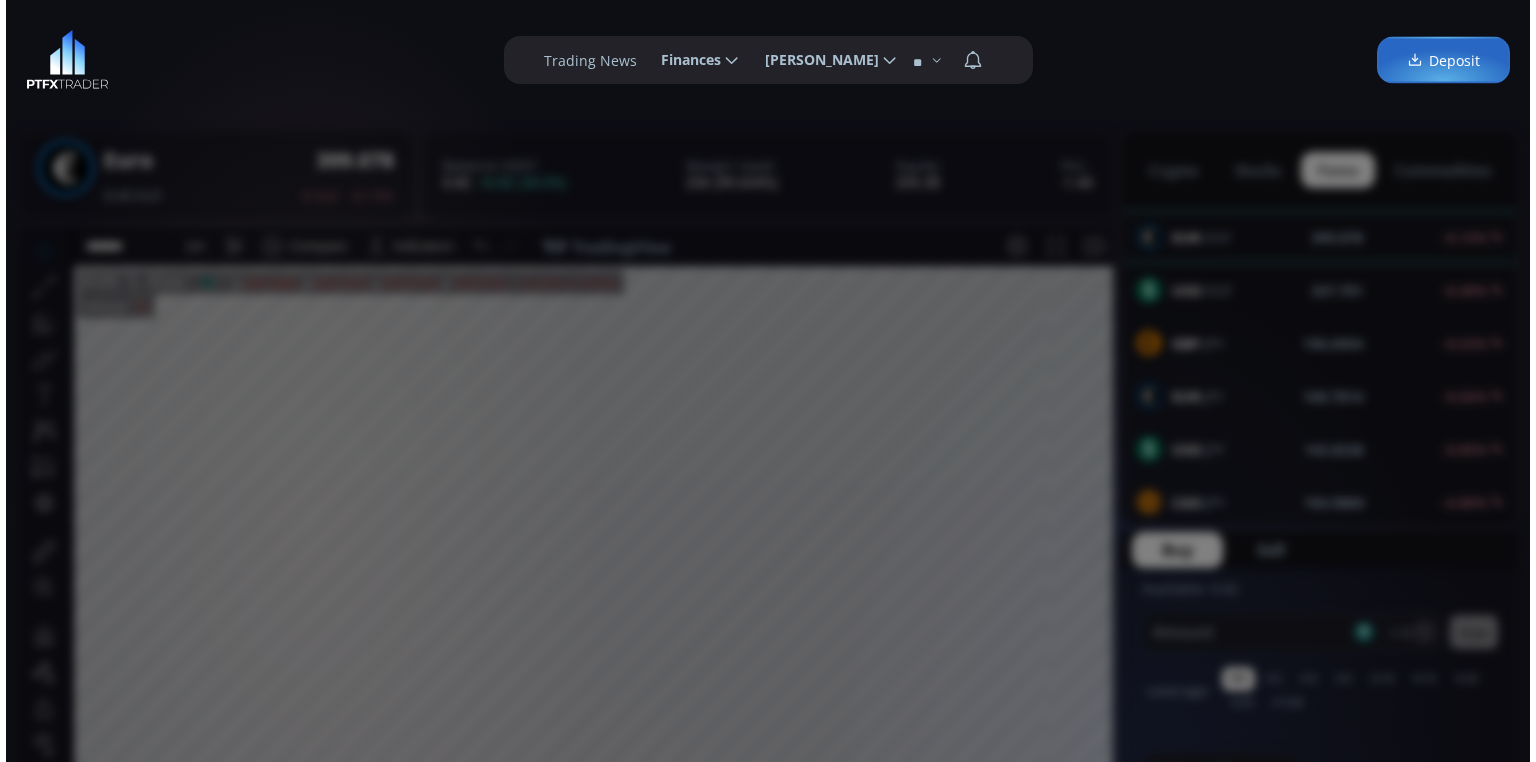 scroll, scrollTop: 0, scrollLeft: 0, axis: both 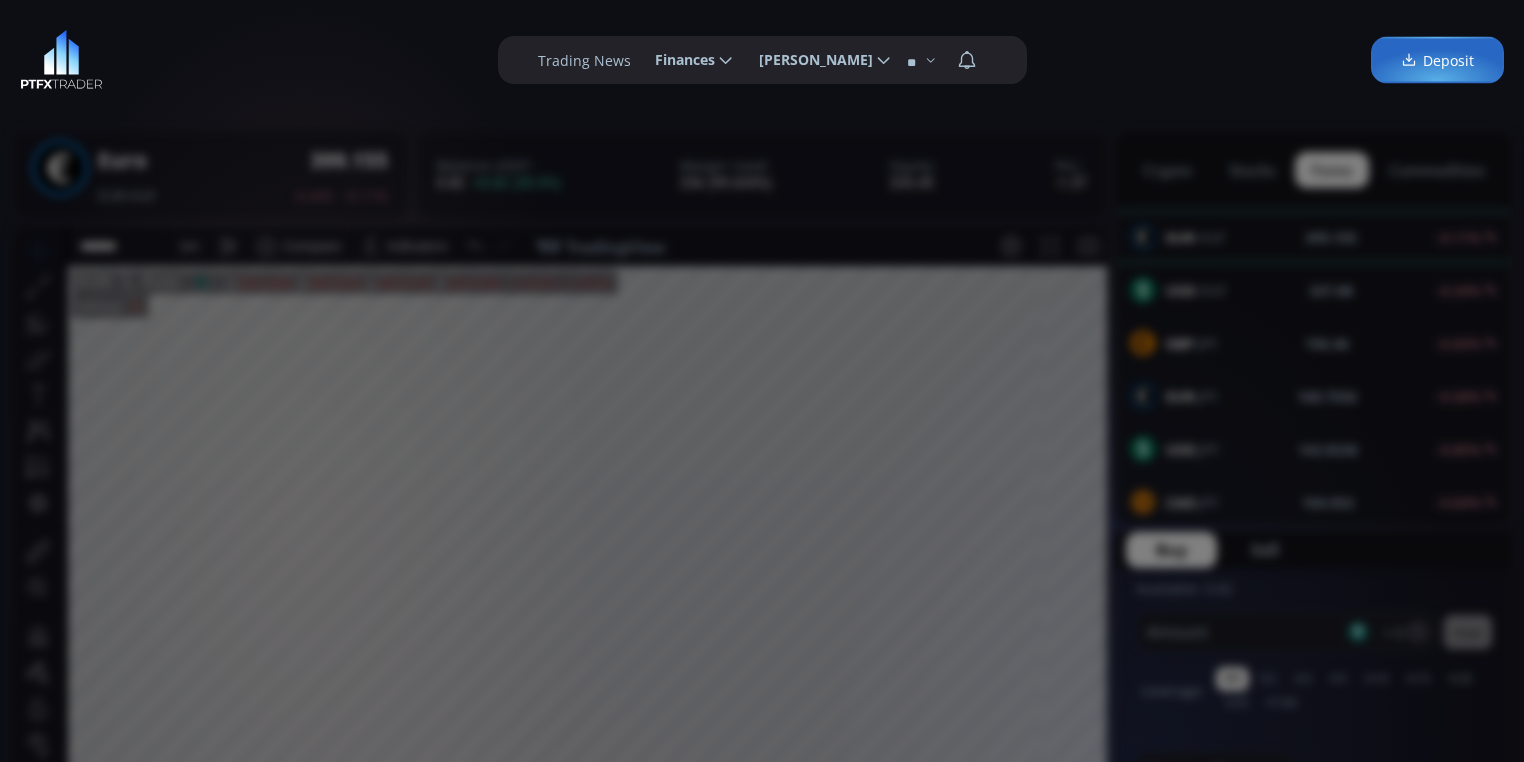 click on "**********" 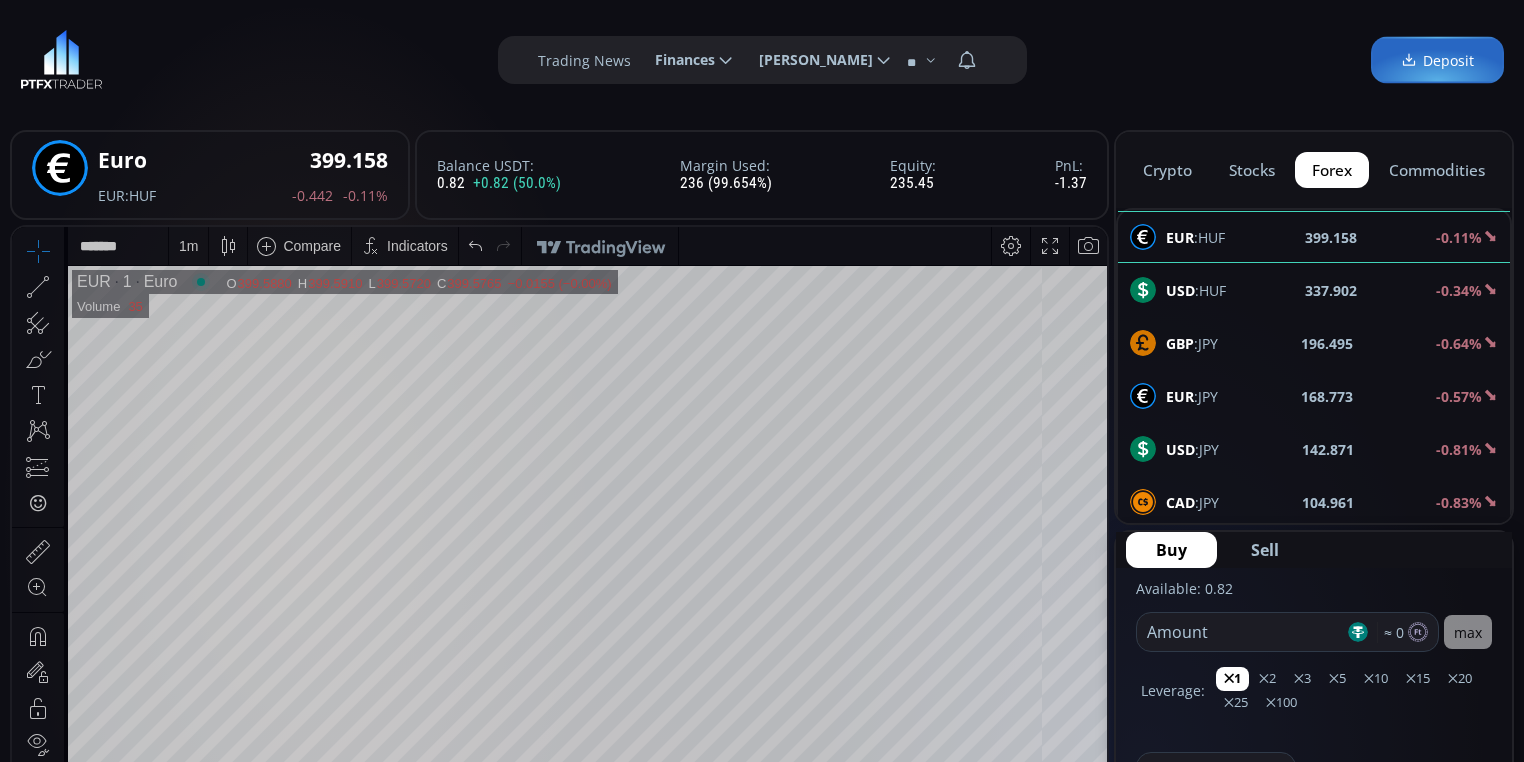 click on "Deposit" at bounding box center [1437, 60] 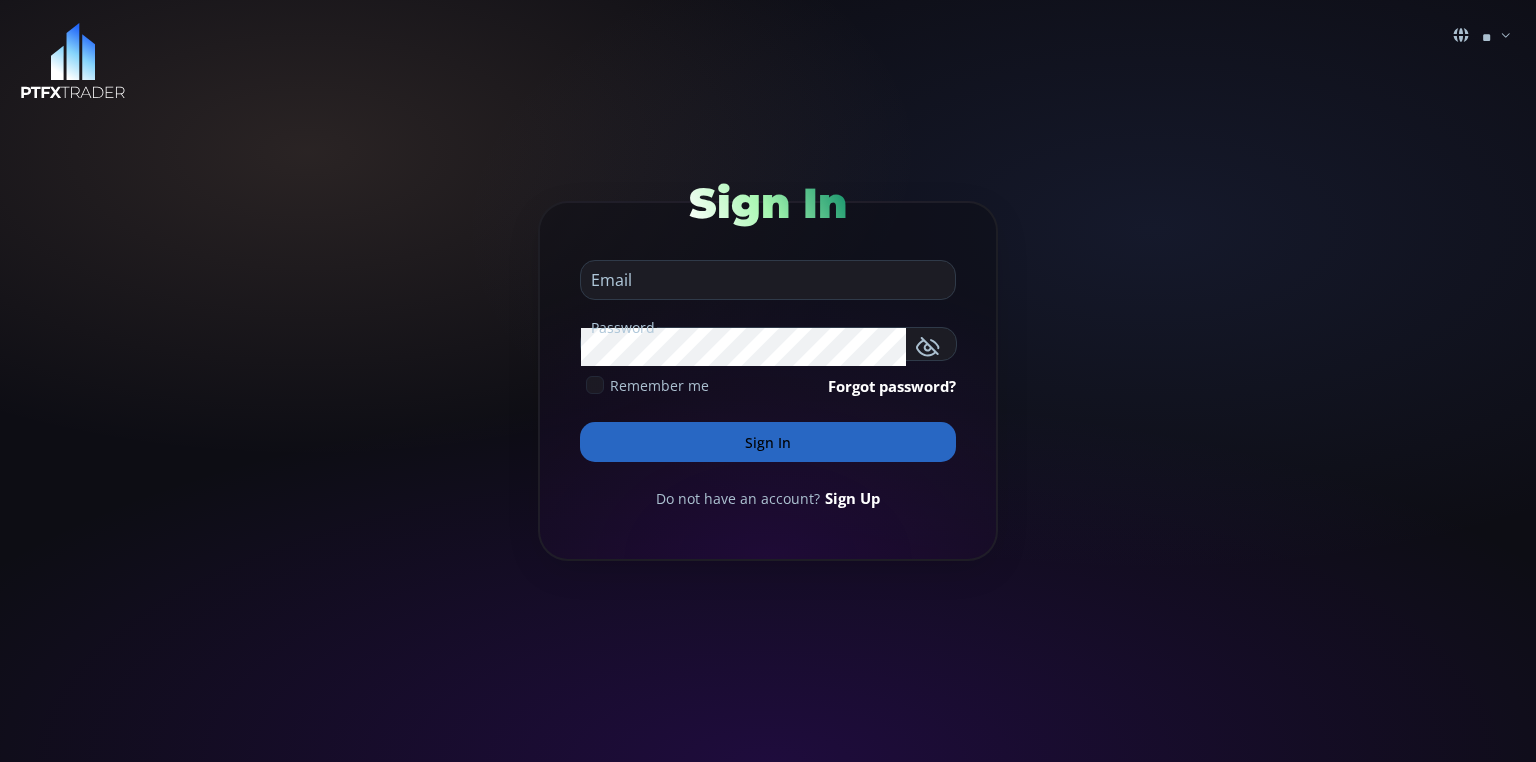 scroll, scrollTop: 0, scrollLeft: 0, axis: both 